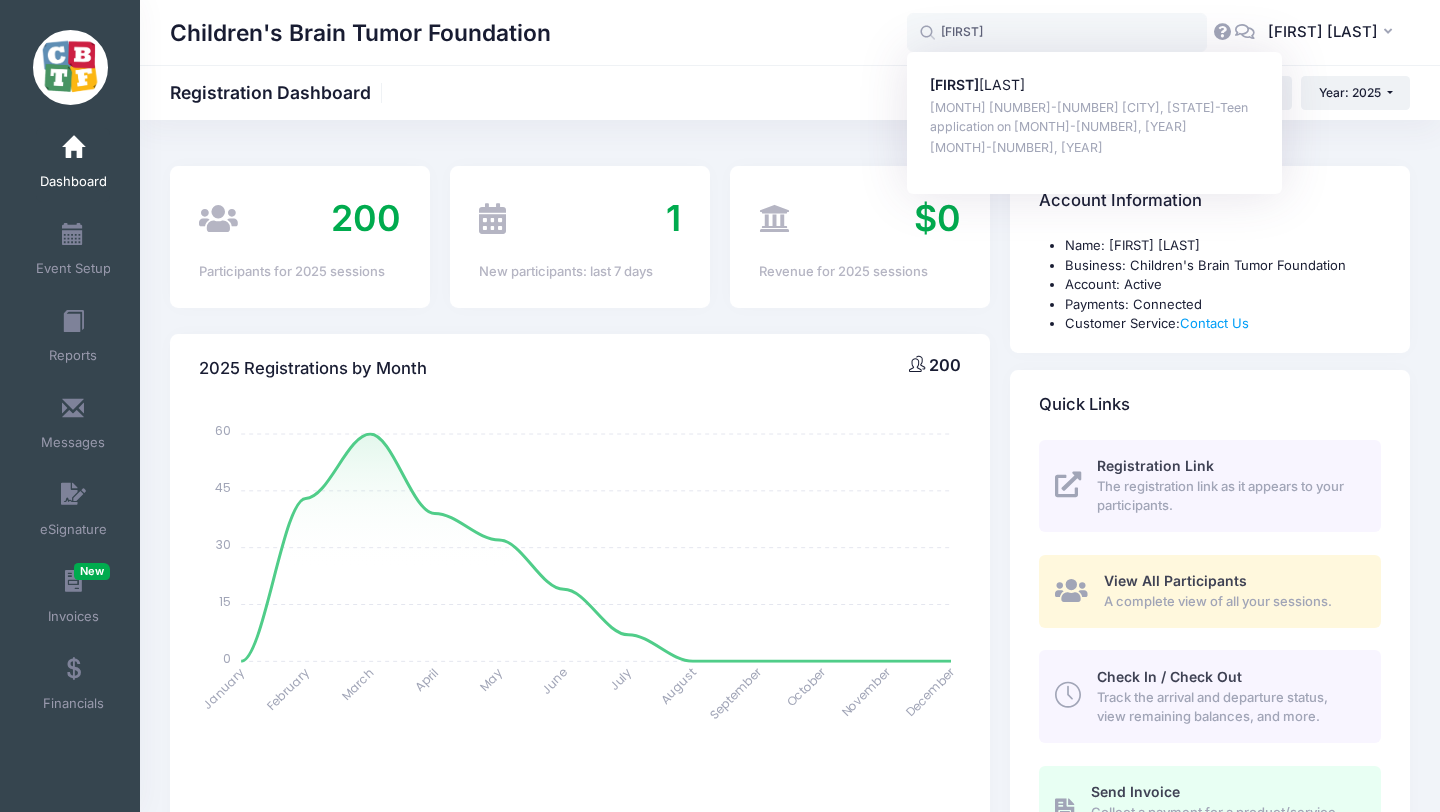 select 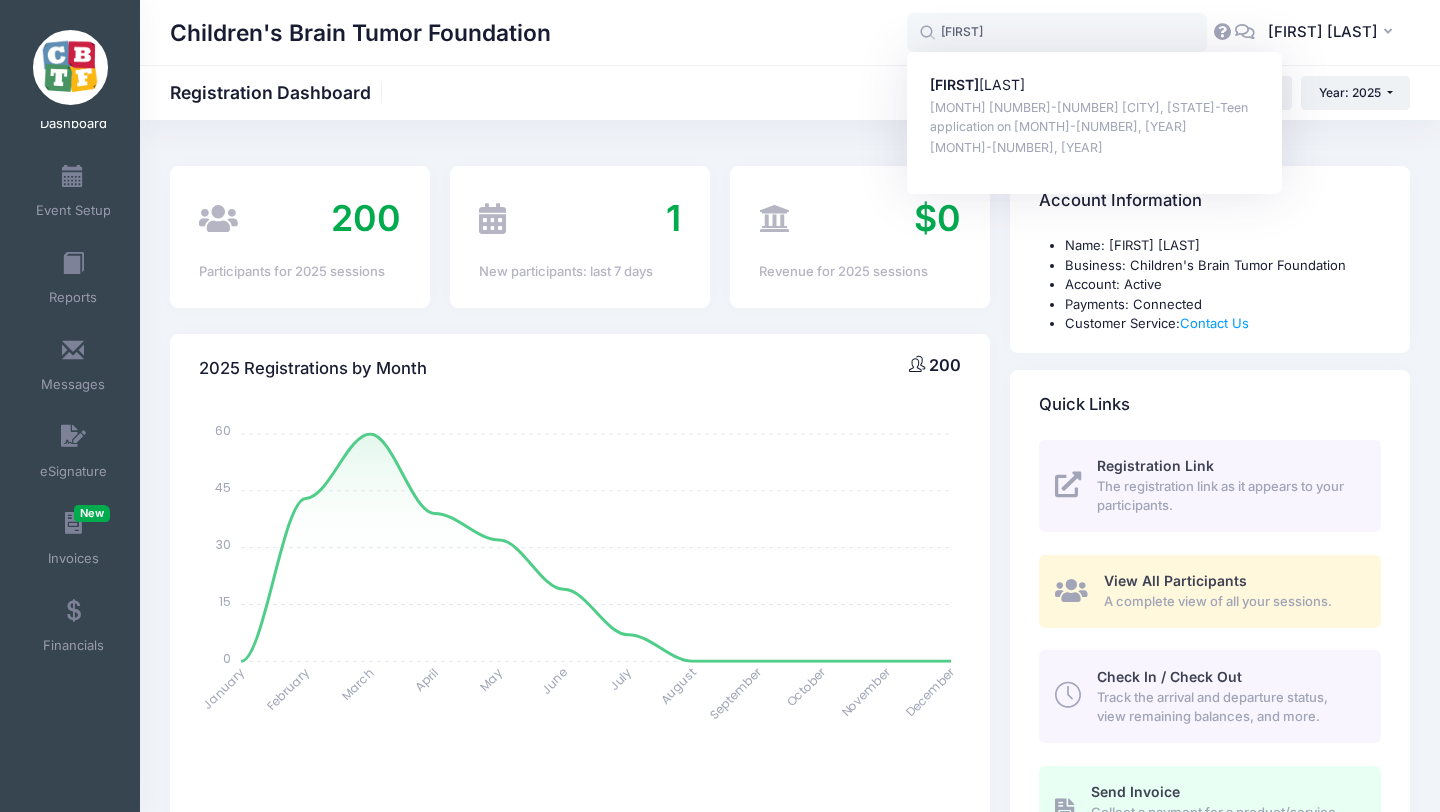 drag, startPoint x: 1035, startPoint y: 33, endPoint x: 878, endPoint y: 32, distance: 157.00319 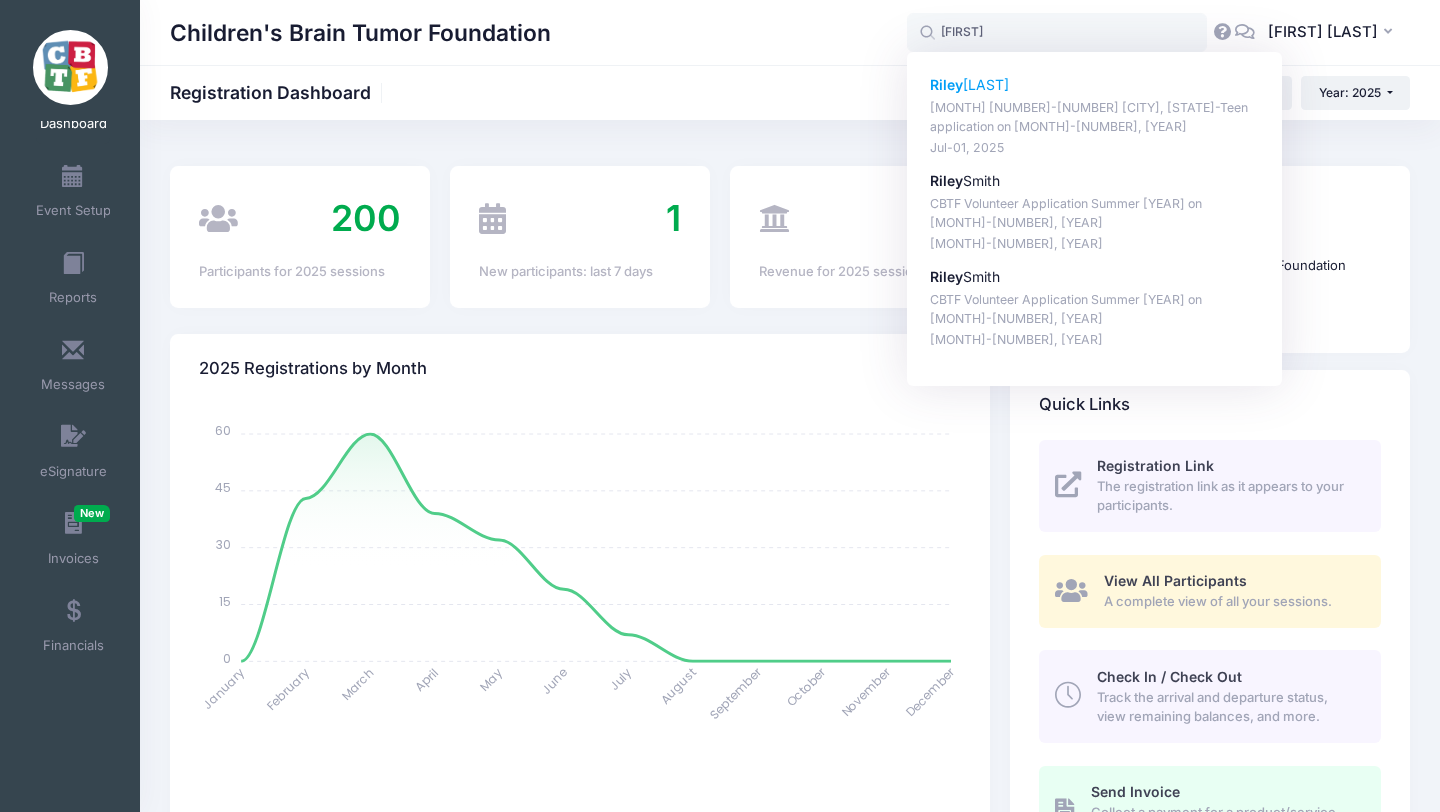 click on "Riley" 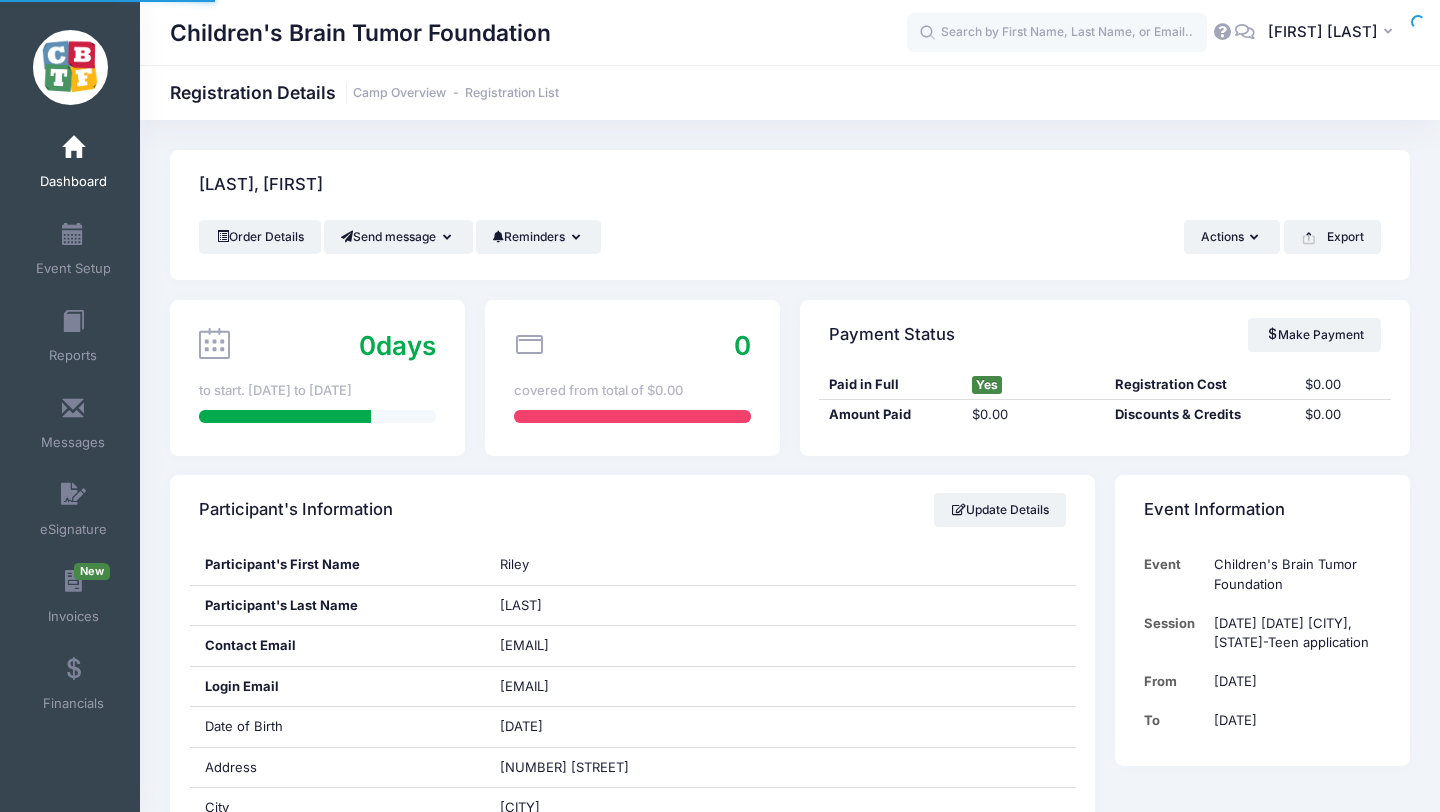 scroll, scrollTop: 0, scrollLeft: 0, axis: both 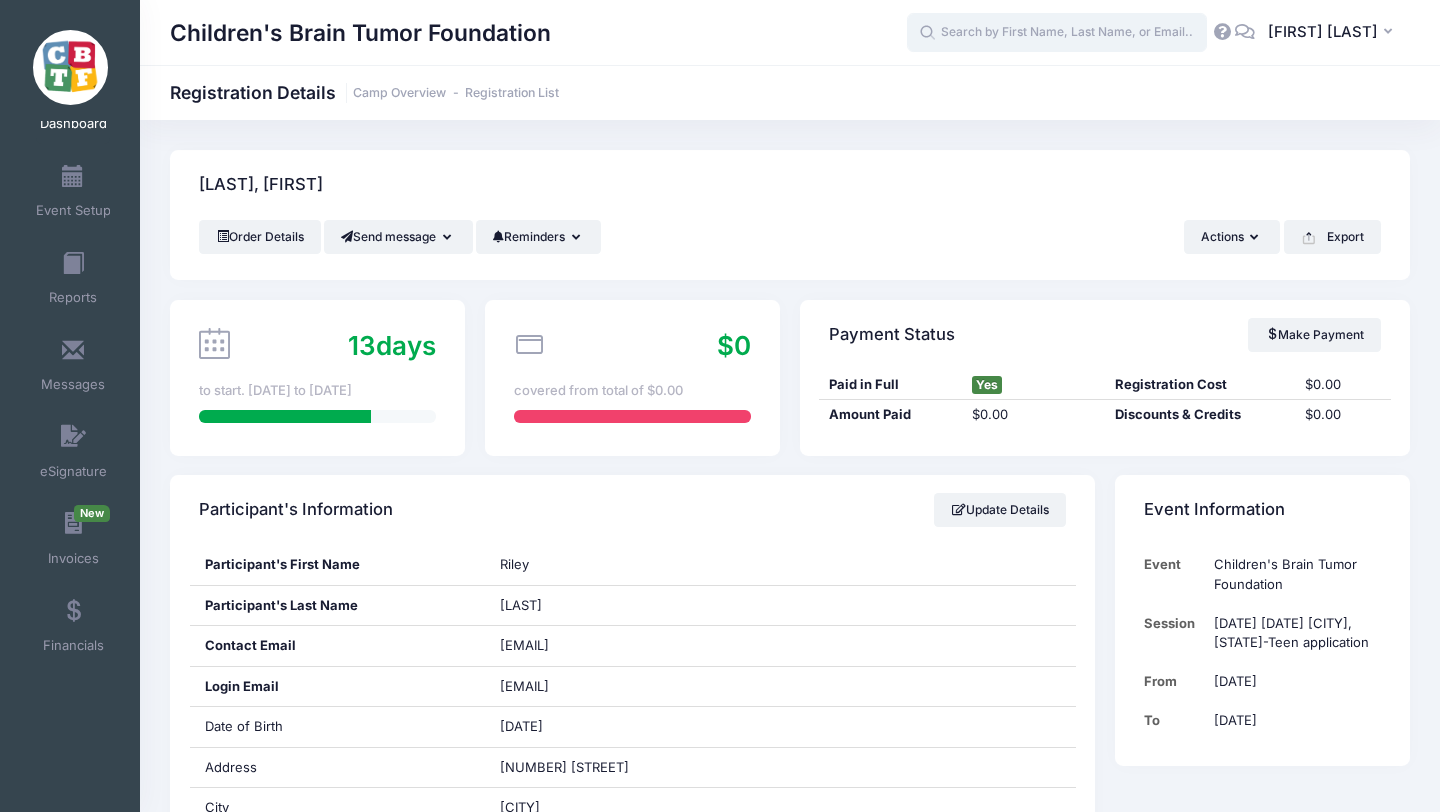 click at bounding box center (1057, 33) 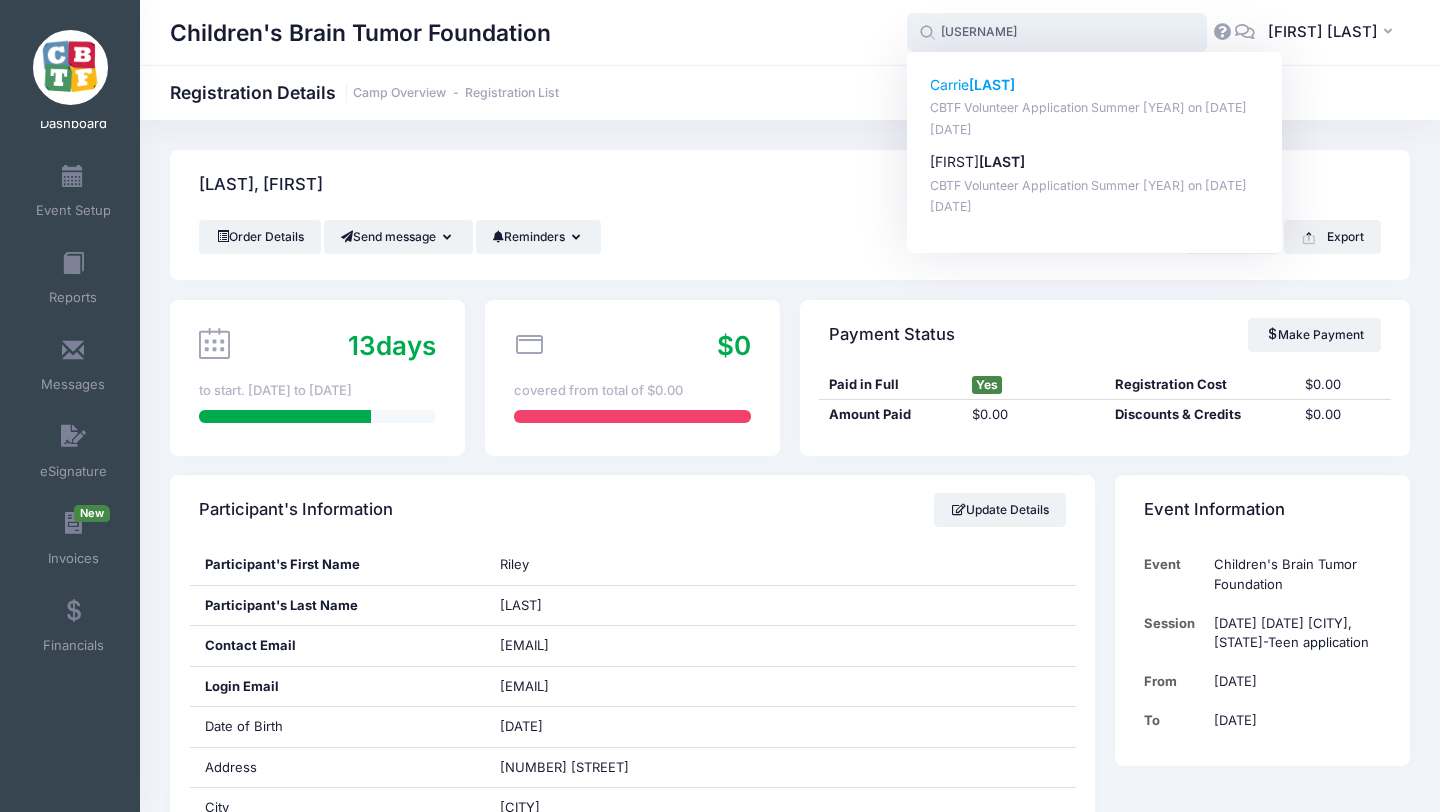 click on "[LAST]" at bounding box center (992, 84) 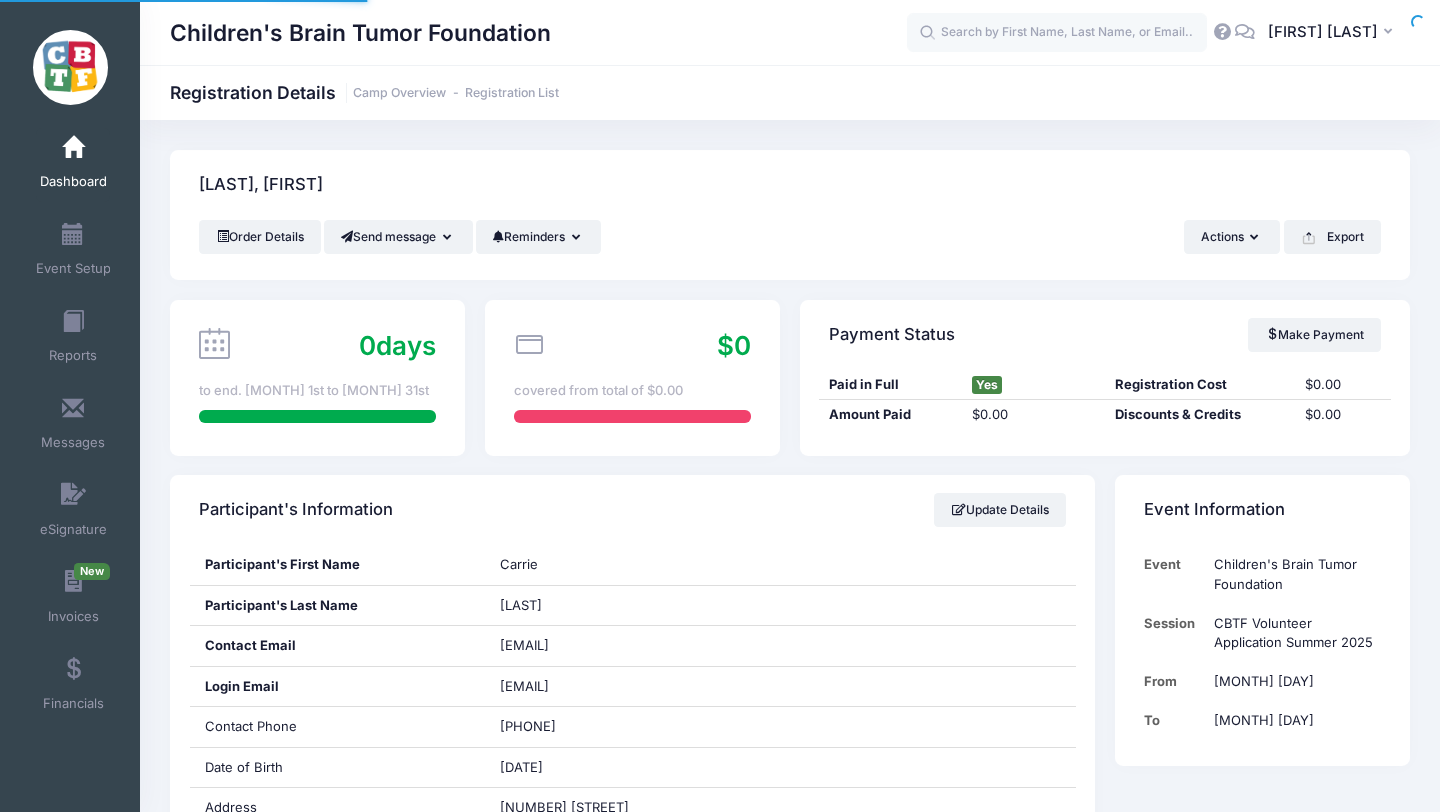 scroll, scrollTop: 0, scrollLeft: 0, axis: both 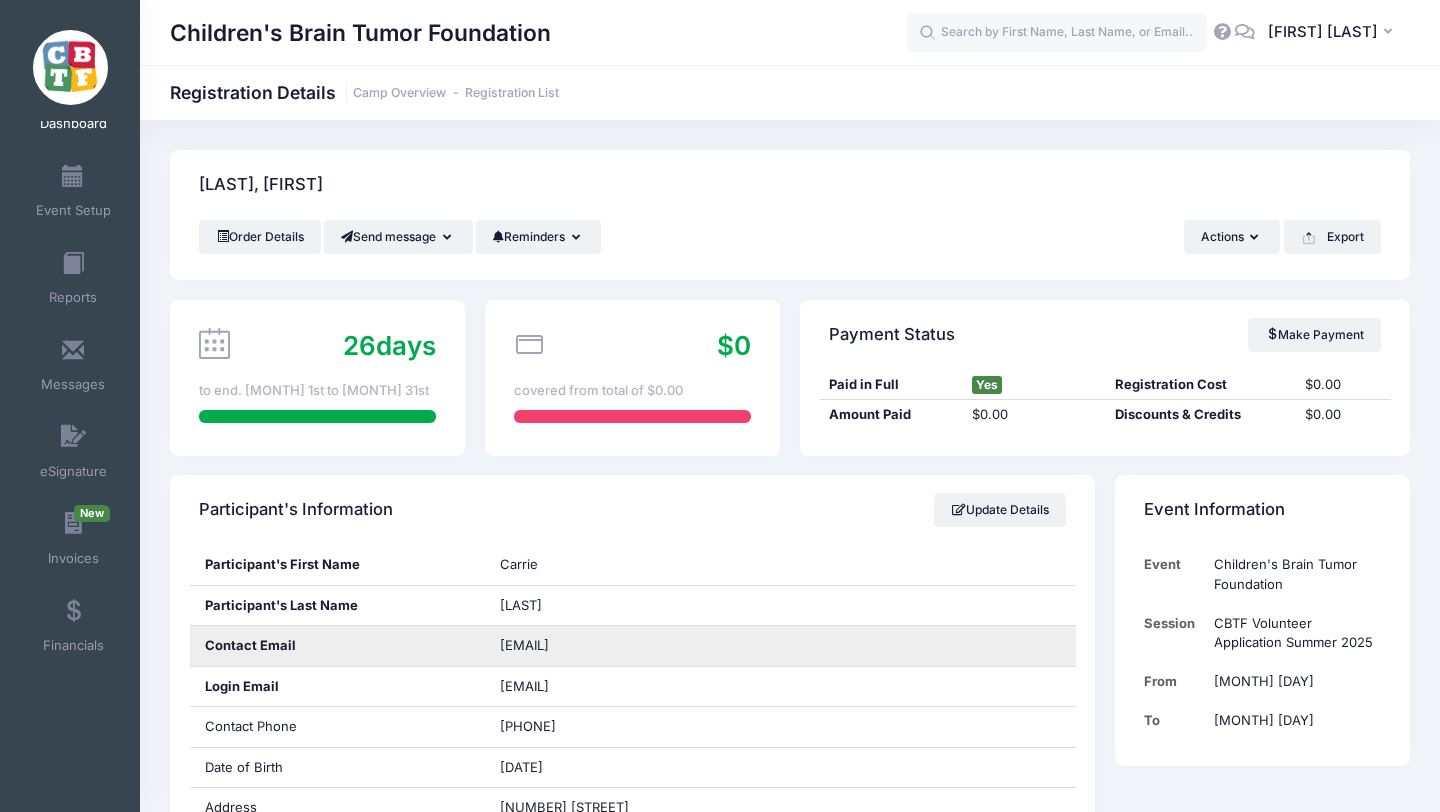 drag, startPoint x: 666, startPoint y: 645, endPoint x: 489, endPoint y: 654, distance: 177.22867 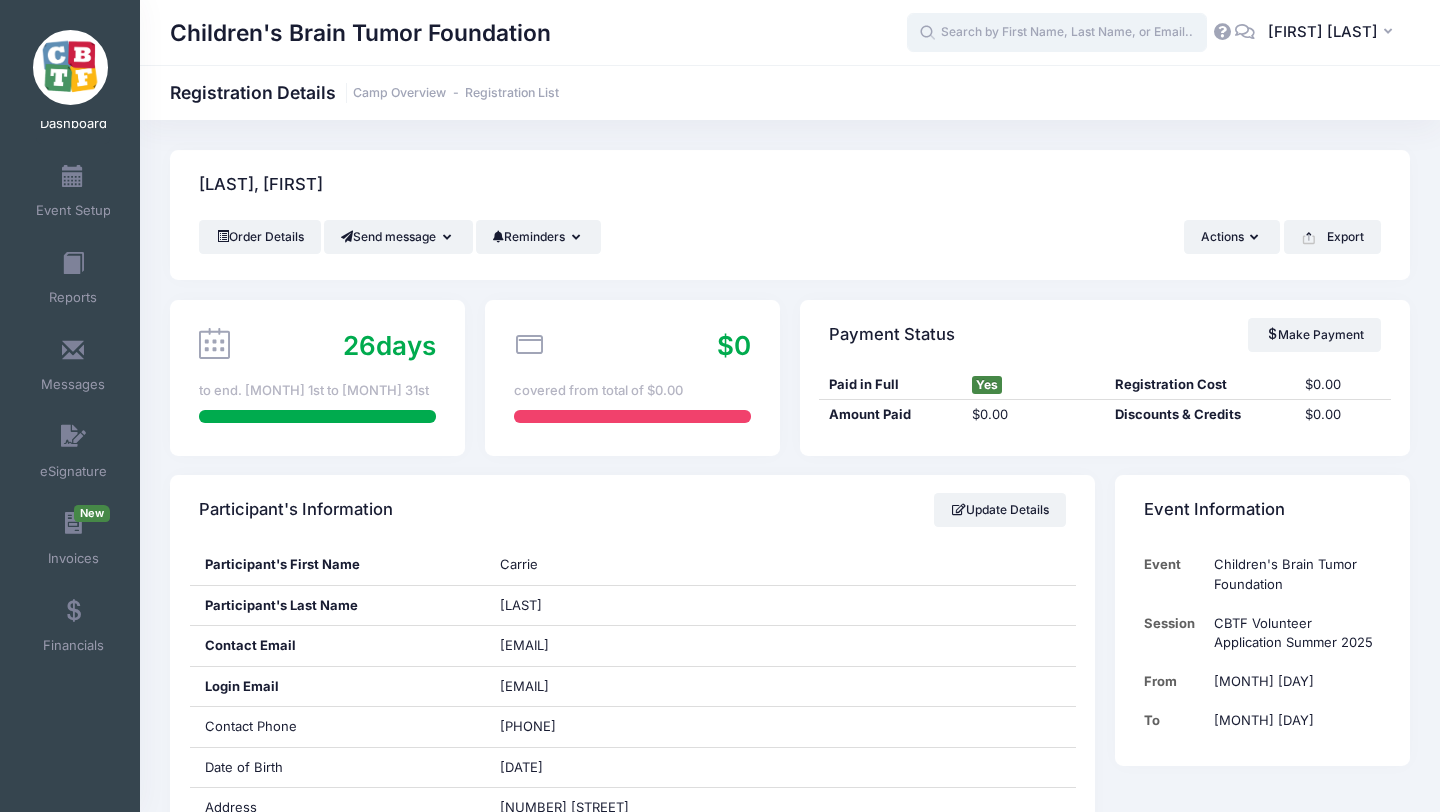 click at bounding box center [1057, 33] 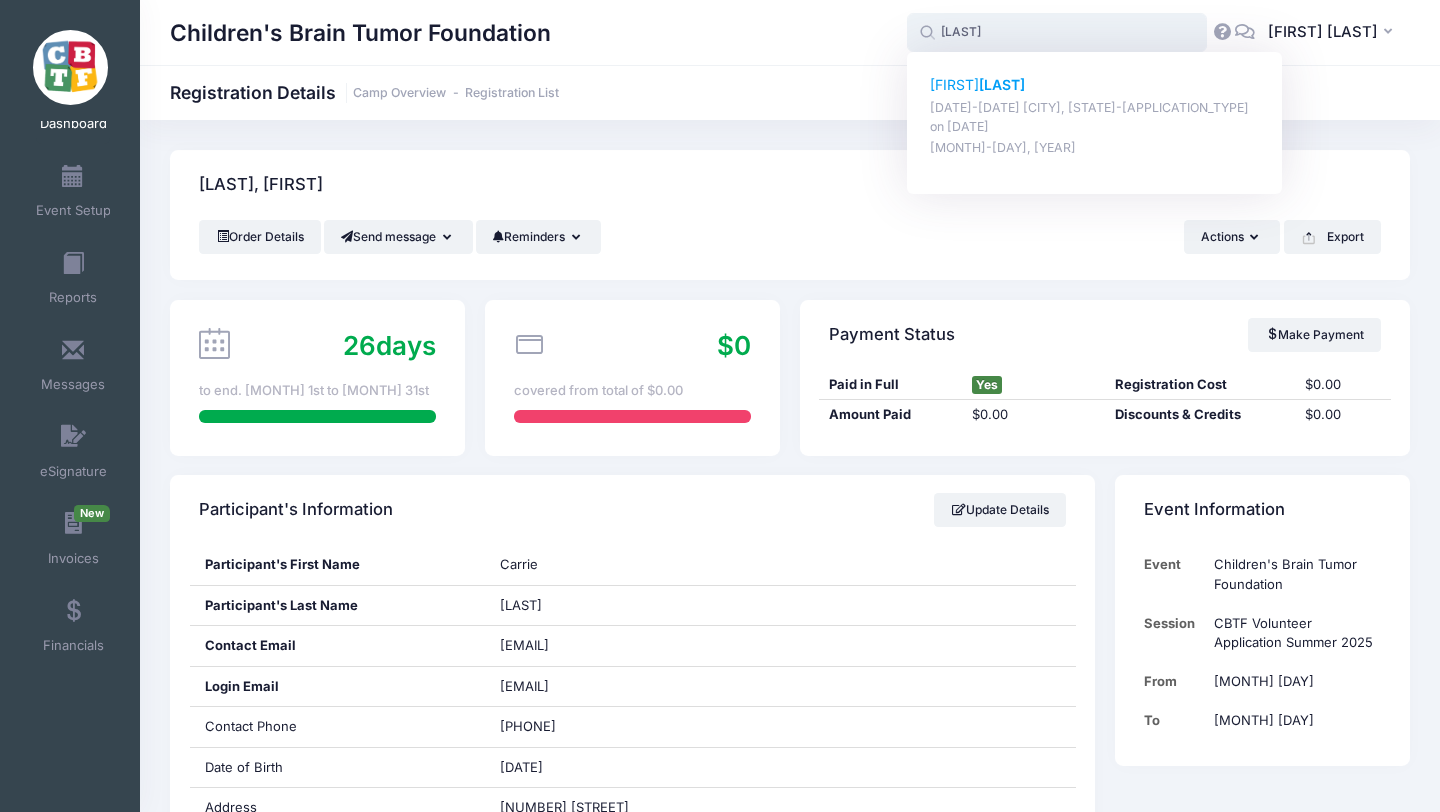 click on "Serrano" at bounding box center [1002, 84] 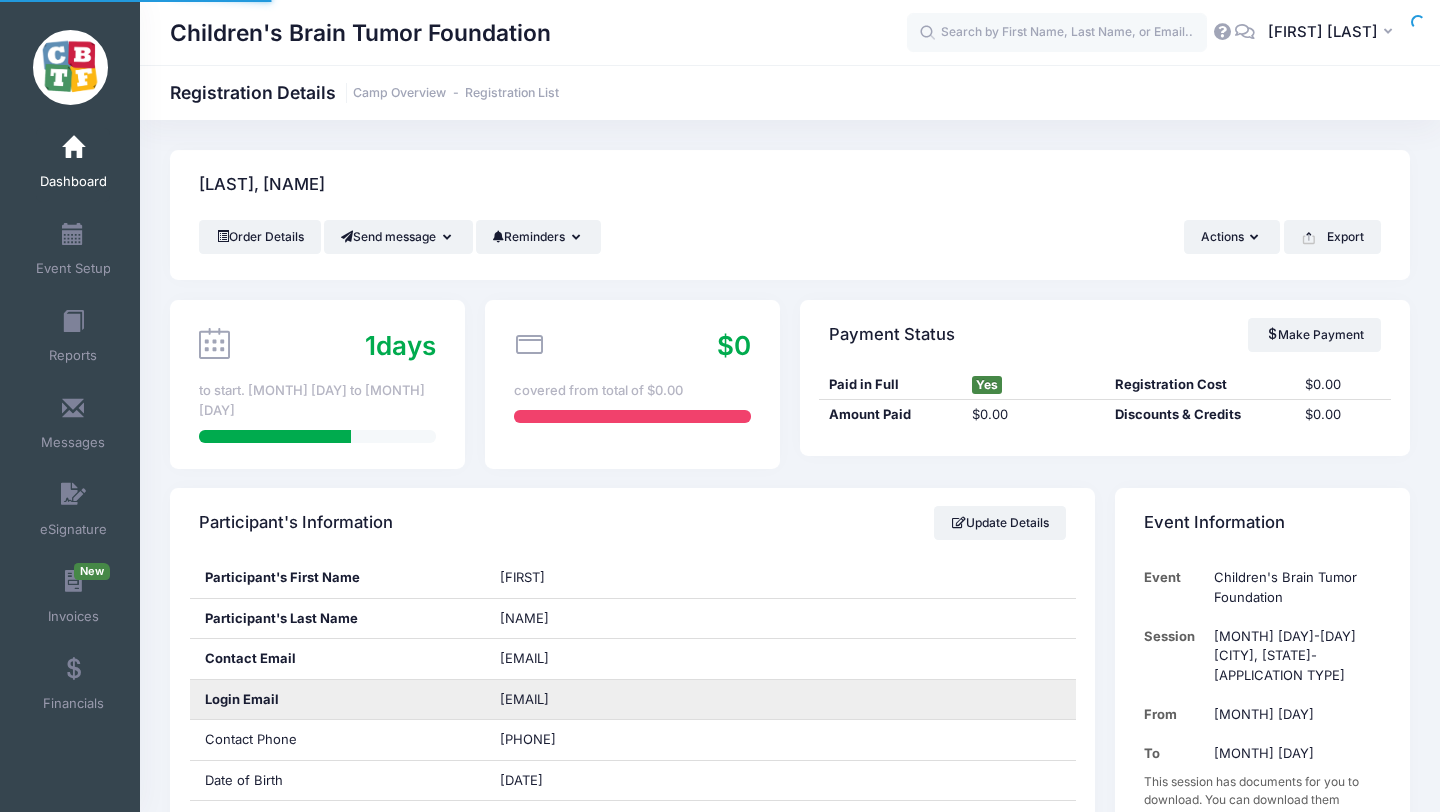 scroll, scrollTop: 0, scrollLeft: 0, axis: both 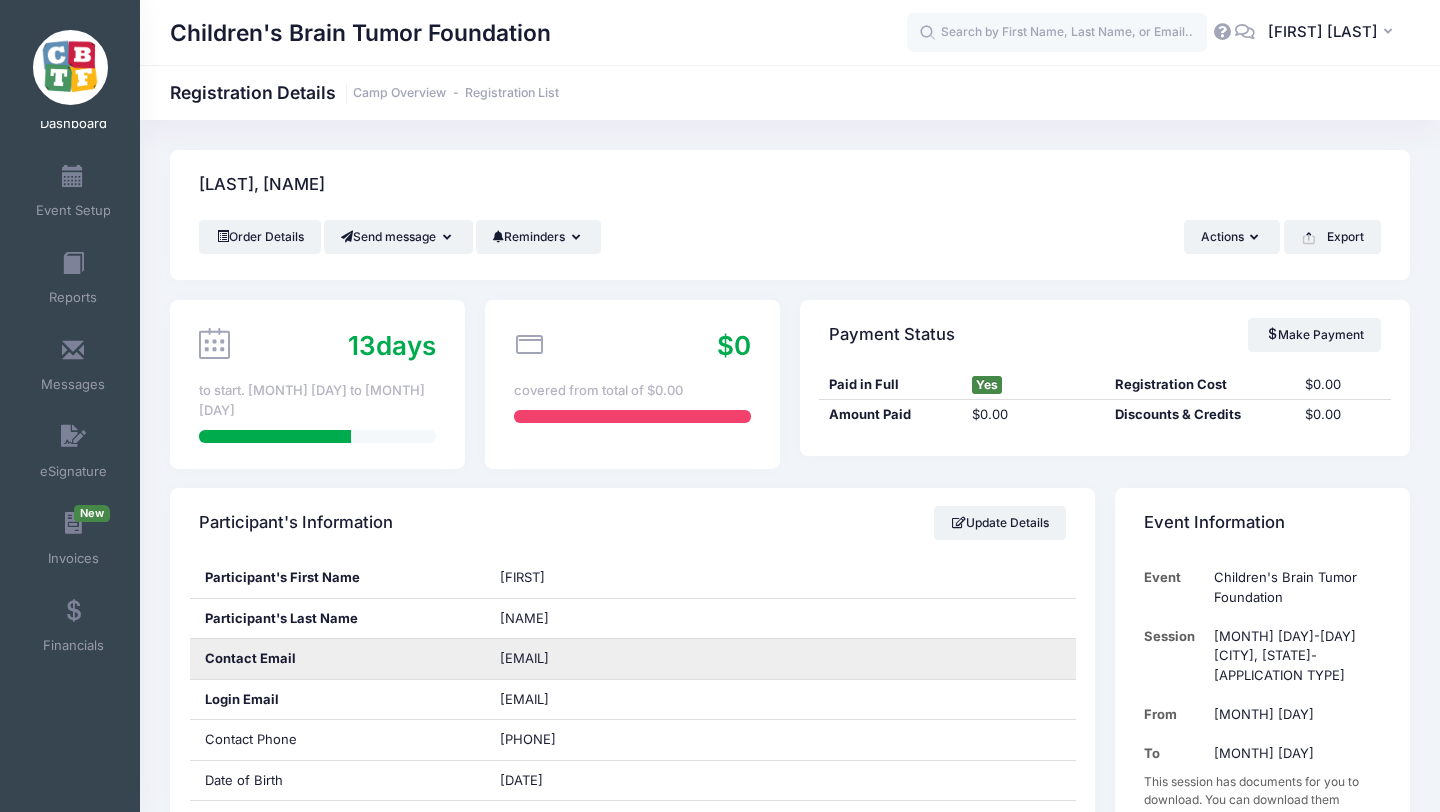 drag, startPoint x: 691, startPoint y: 645, endPoint x: 497, endPoint y: 654, distance: 194.20865 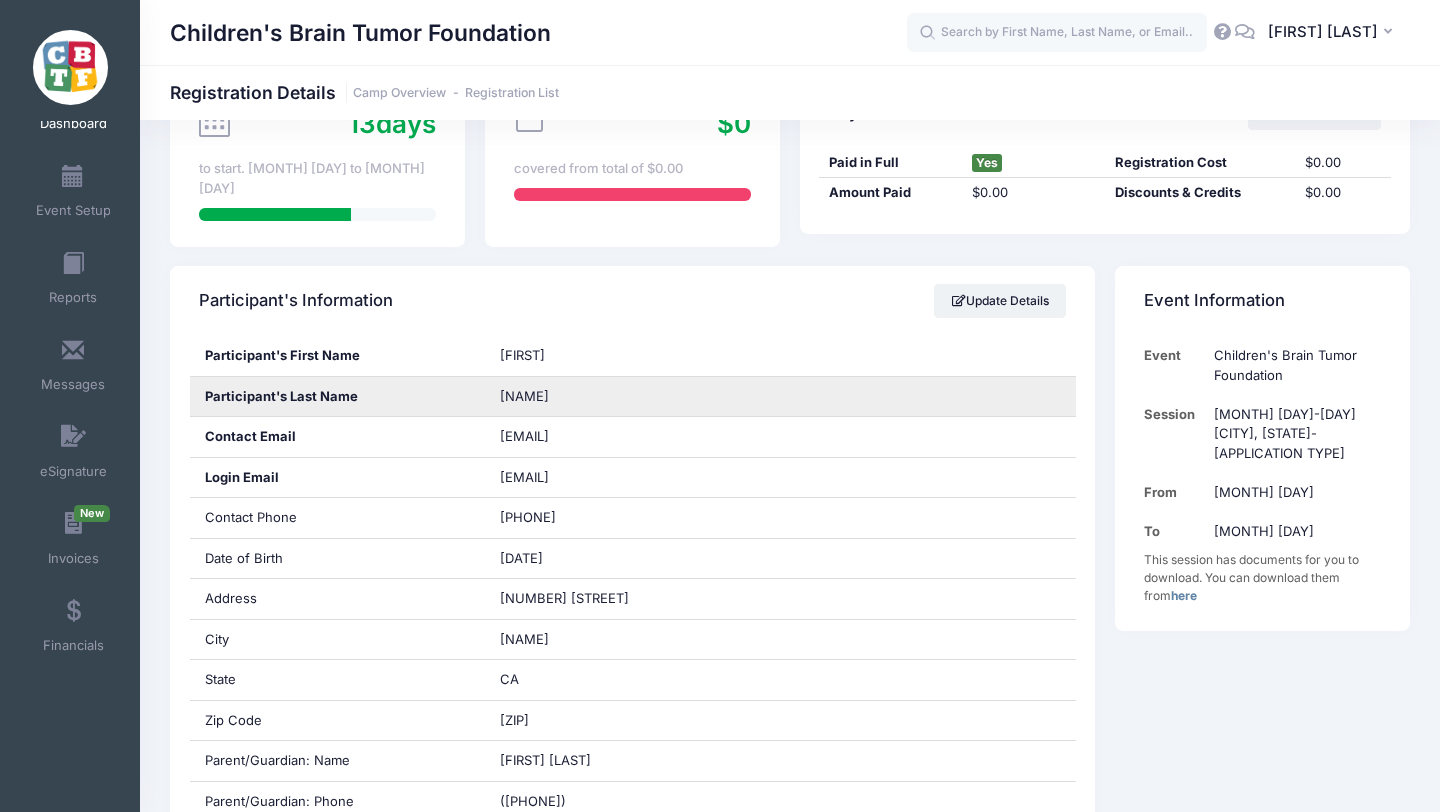 scroll, scrollTop: 288, scrollLeft: 0, axis: vertical 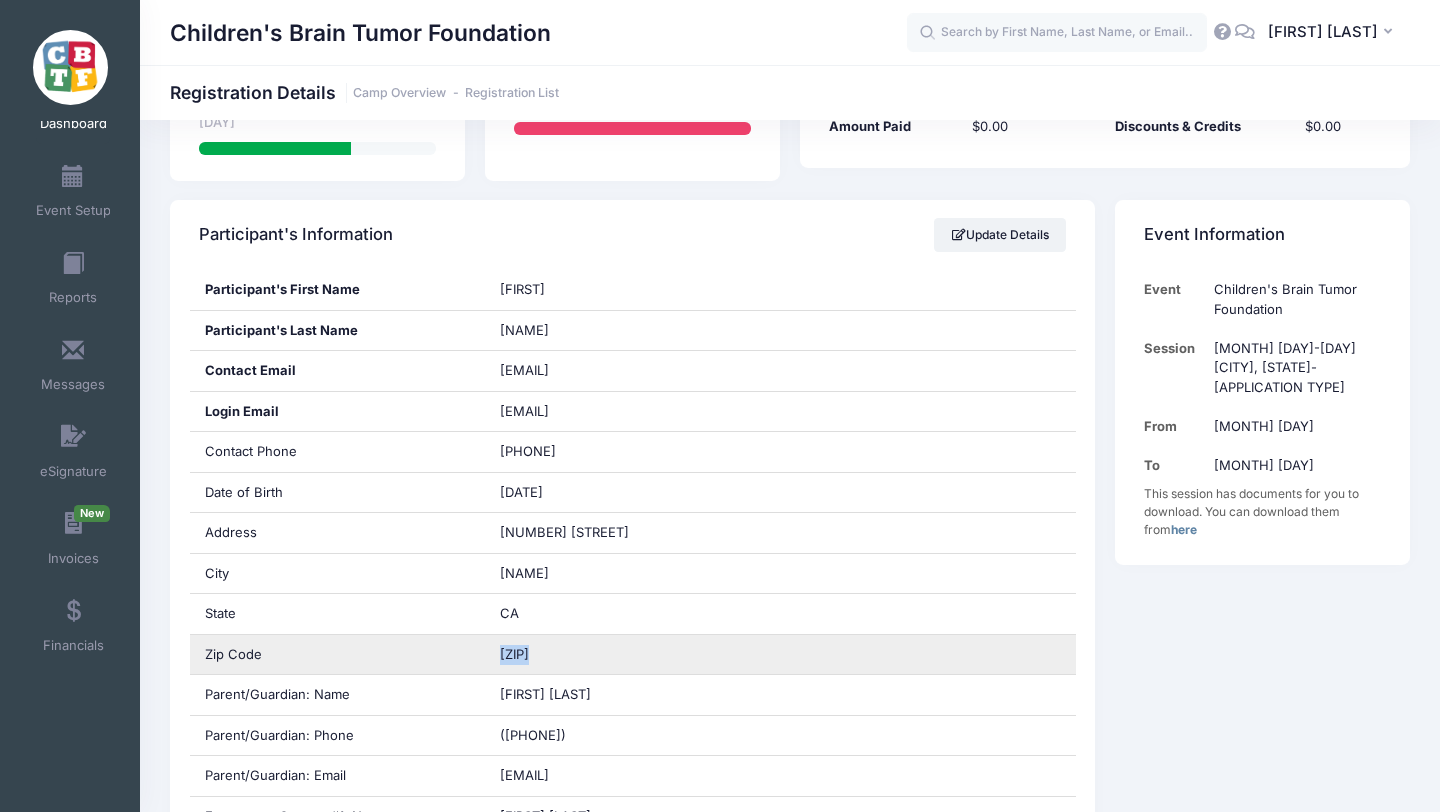 drag, startPoint x: 544, startPoint y: 638, endPoint x: 479, endPoint y: 638, distance: 65 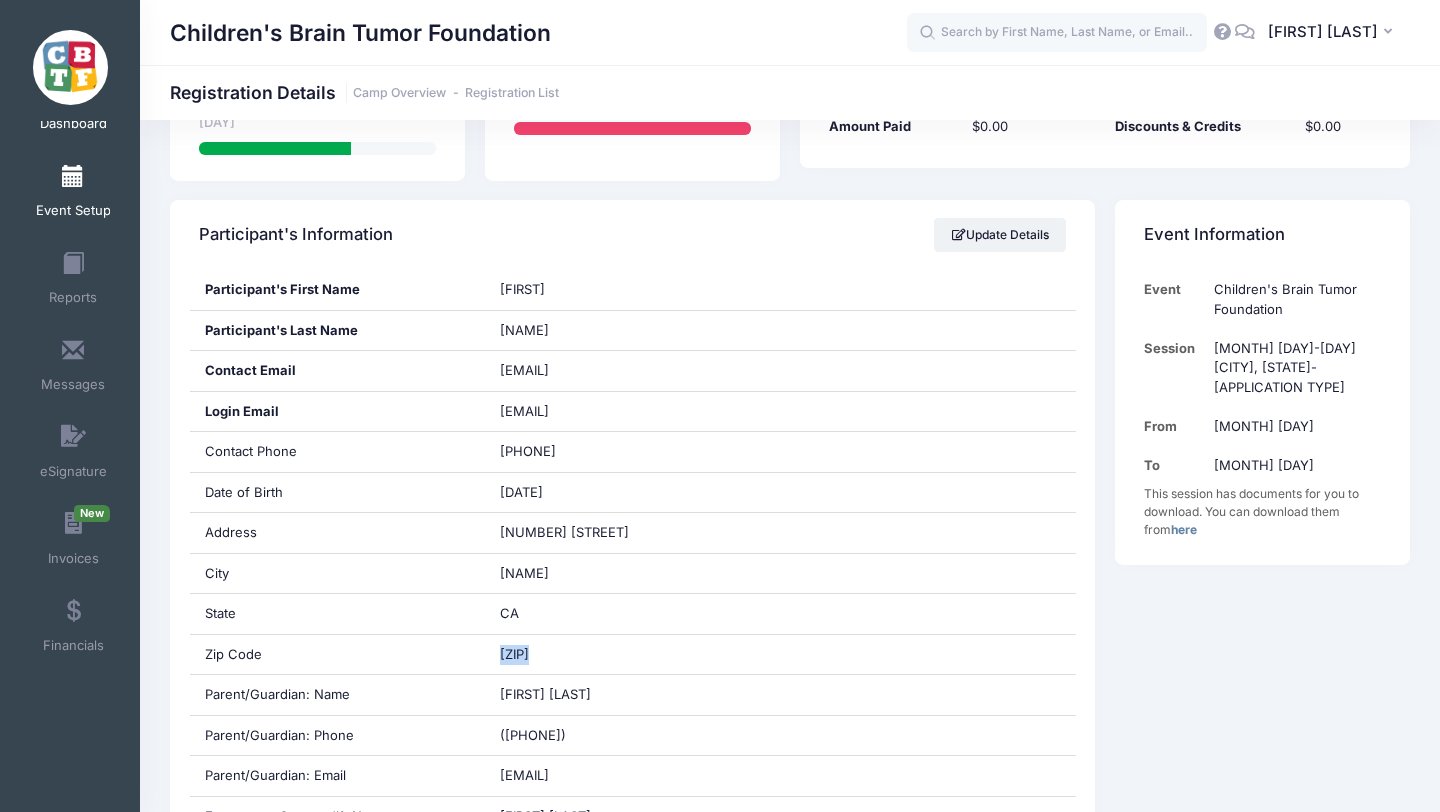 click at bounding box center (73, 177) 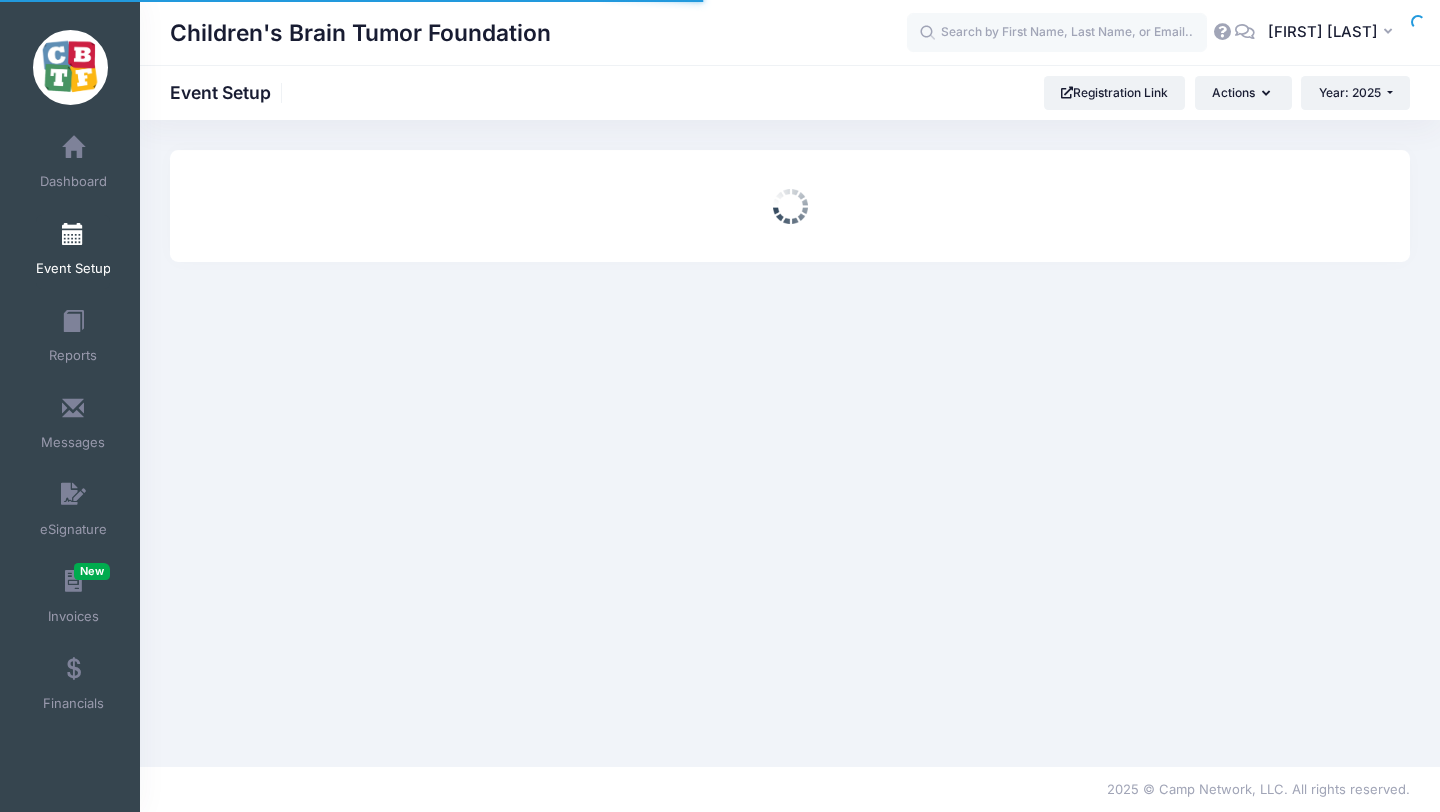 scroll, scrollTop: 0, scrollLeft: 0, axis: both 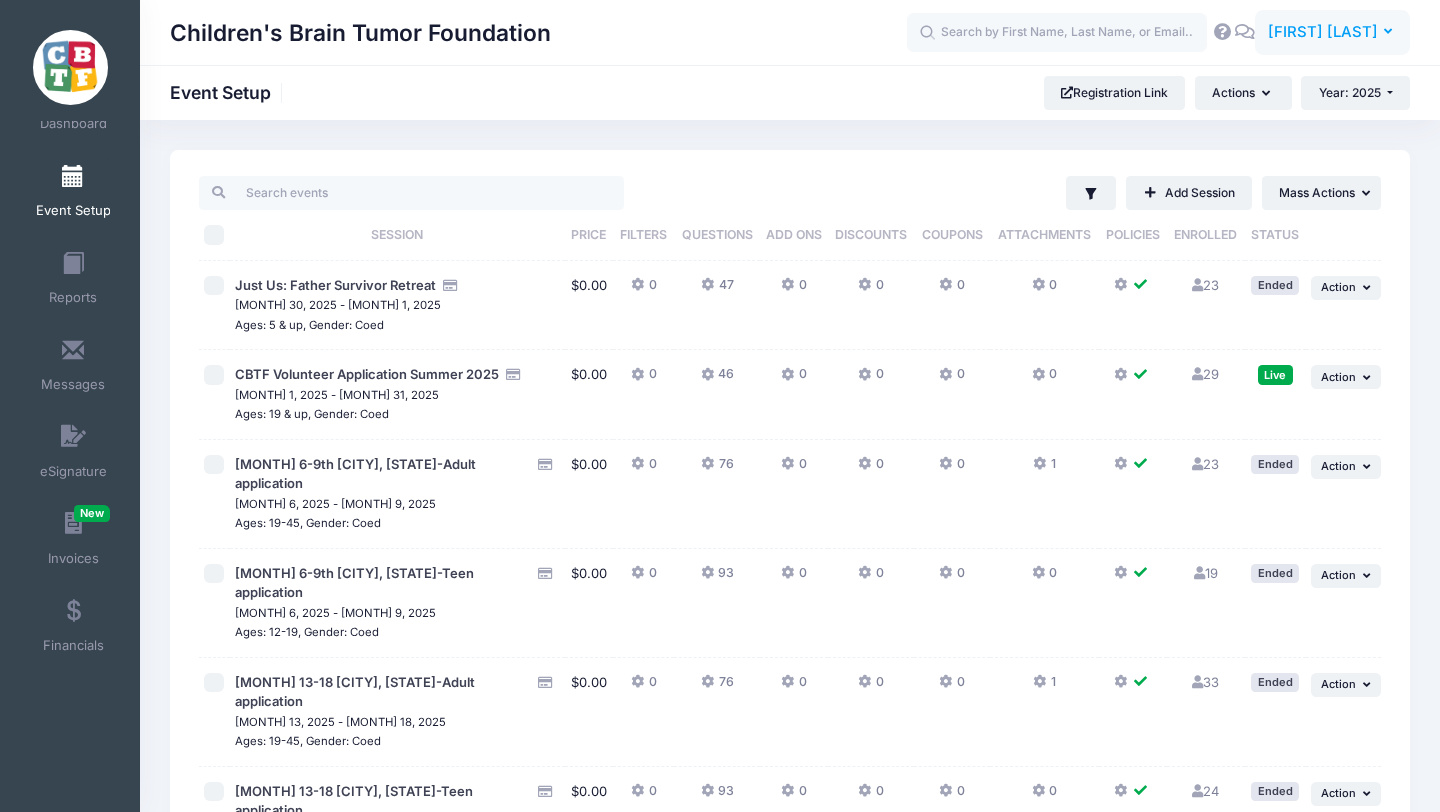 click on "[FIRST] [LAST]" at bounding box center (1323, 32) 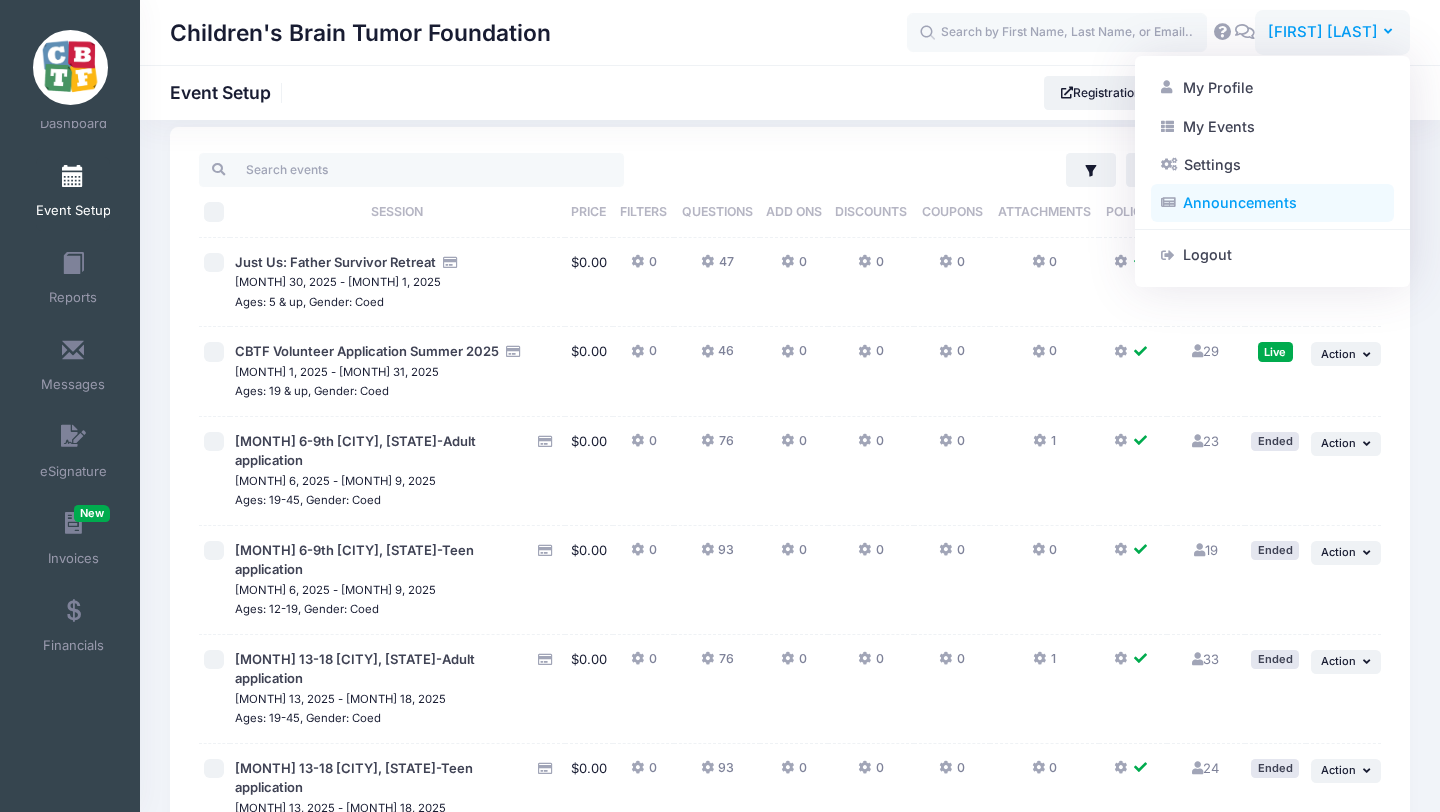 scroll, scrollTop: 24, scrollLeft: 0, axis: vertical 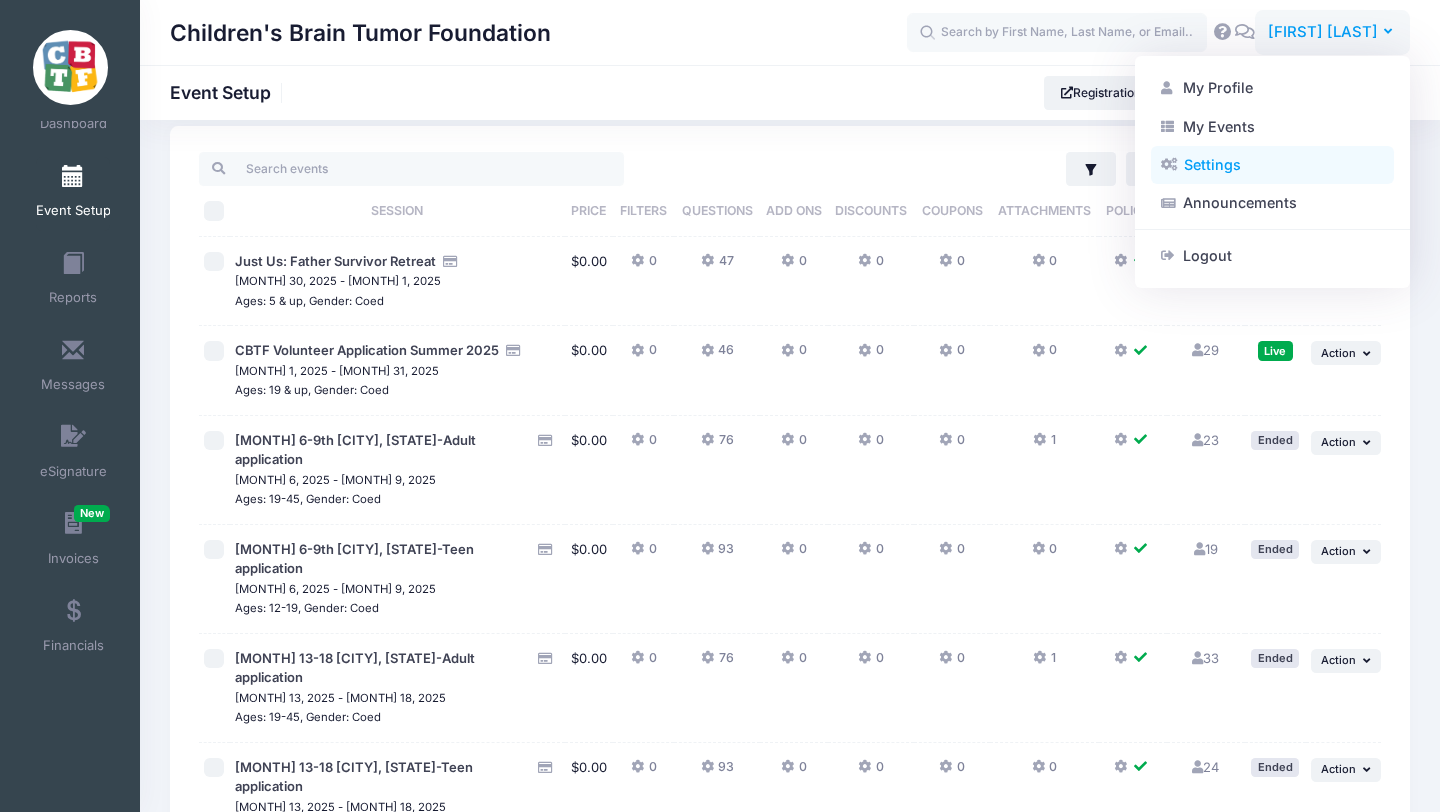 click on "Settings" at bounding box center (1272, 165) 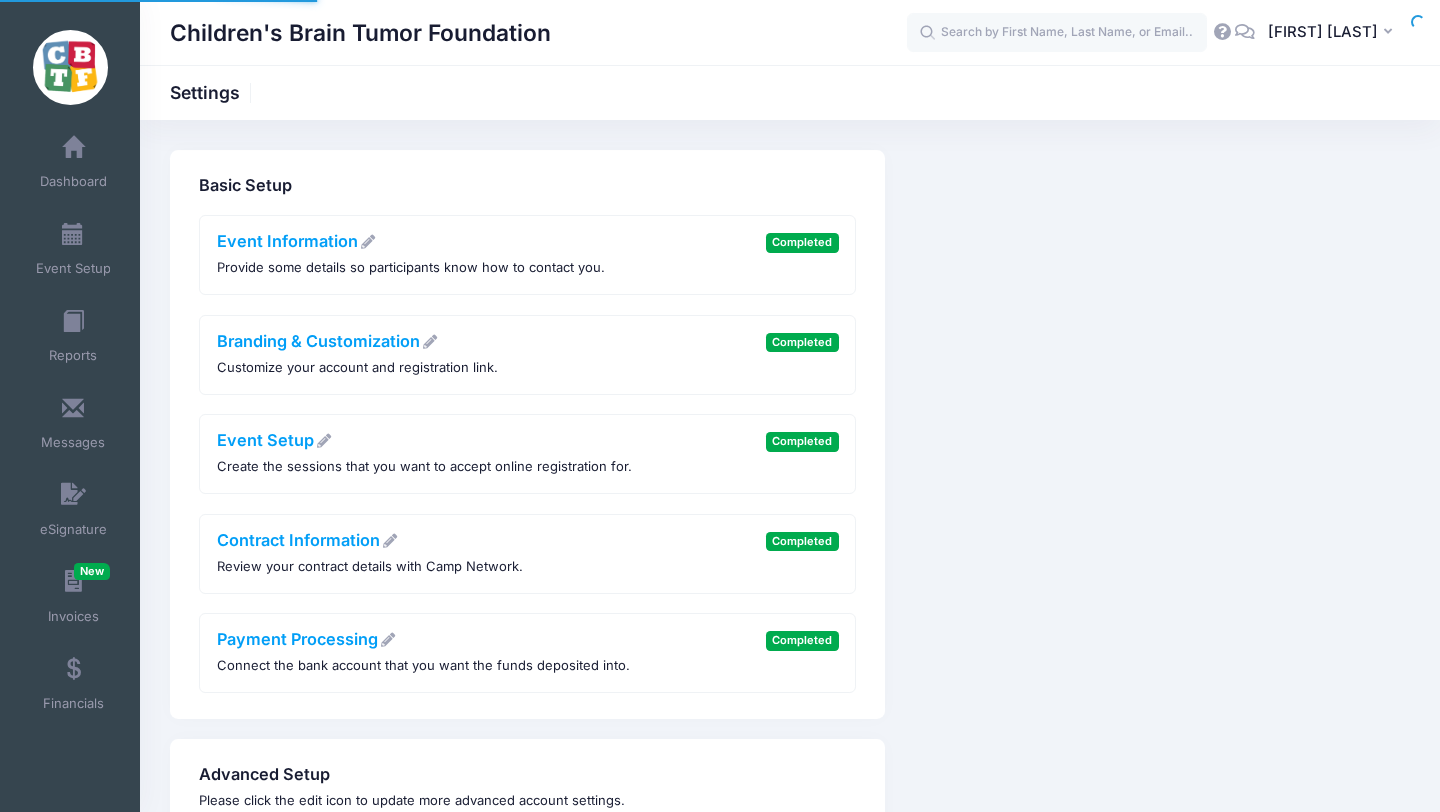 scroll, scrollTop: 0, scrollLeft: 0, axis: both 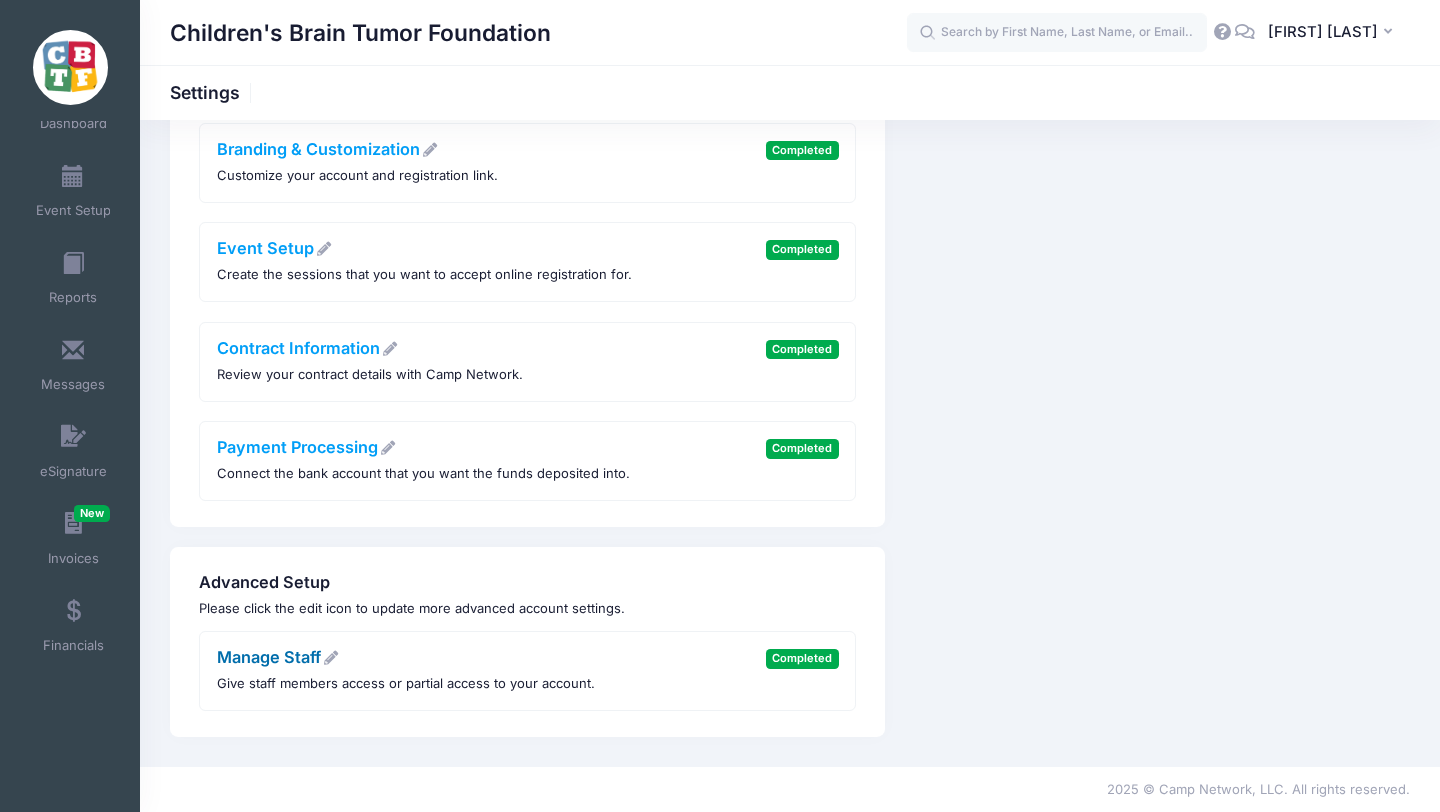 click on "Manage Staff" at bounding box center (277, 657) 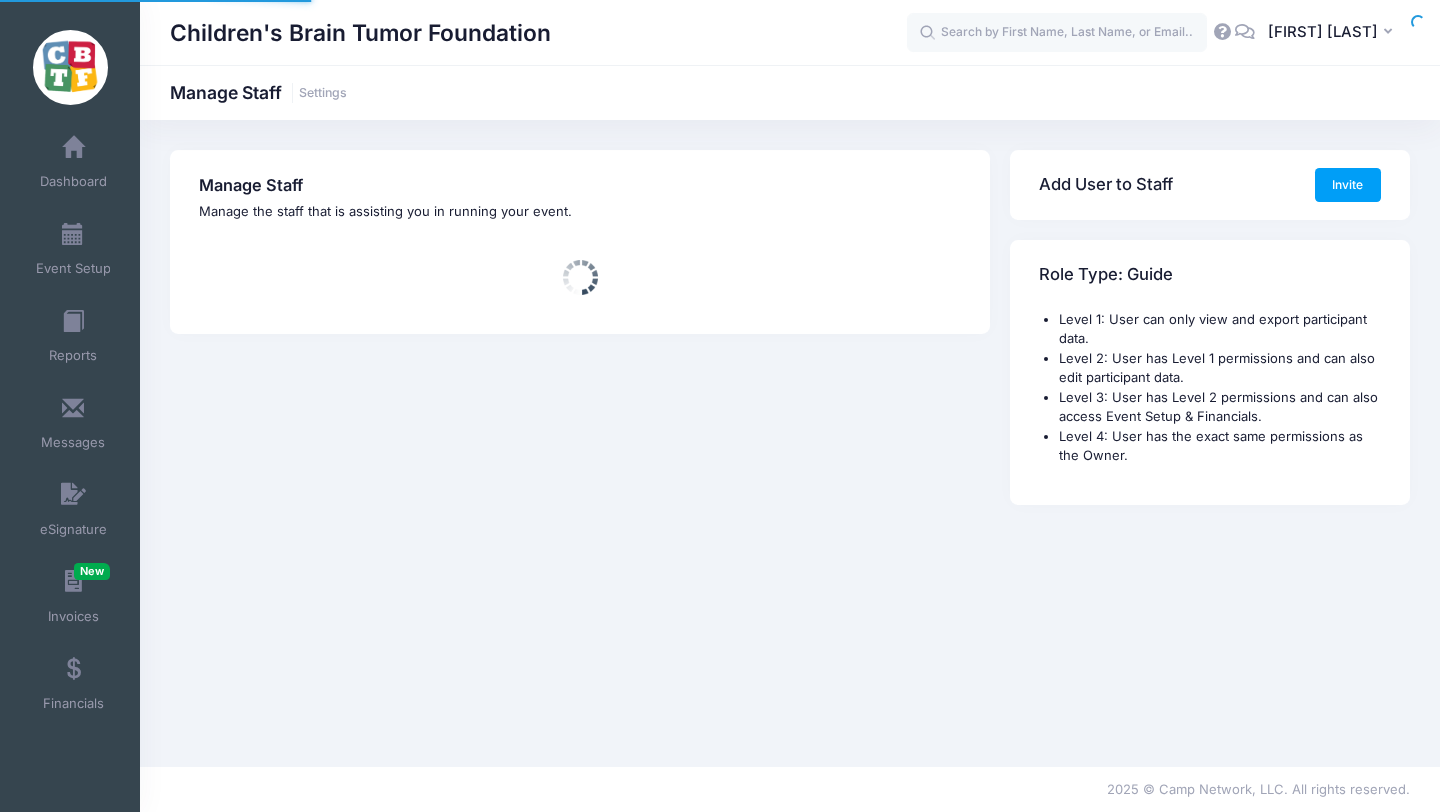 scroll, scrollTop: 0, scrollLeft: 0, axis: both 